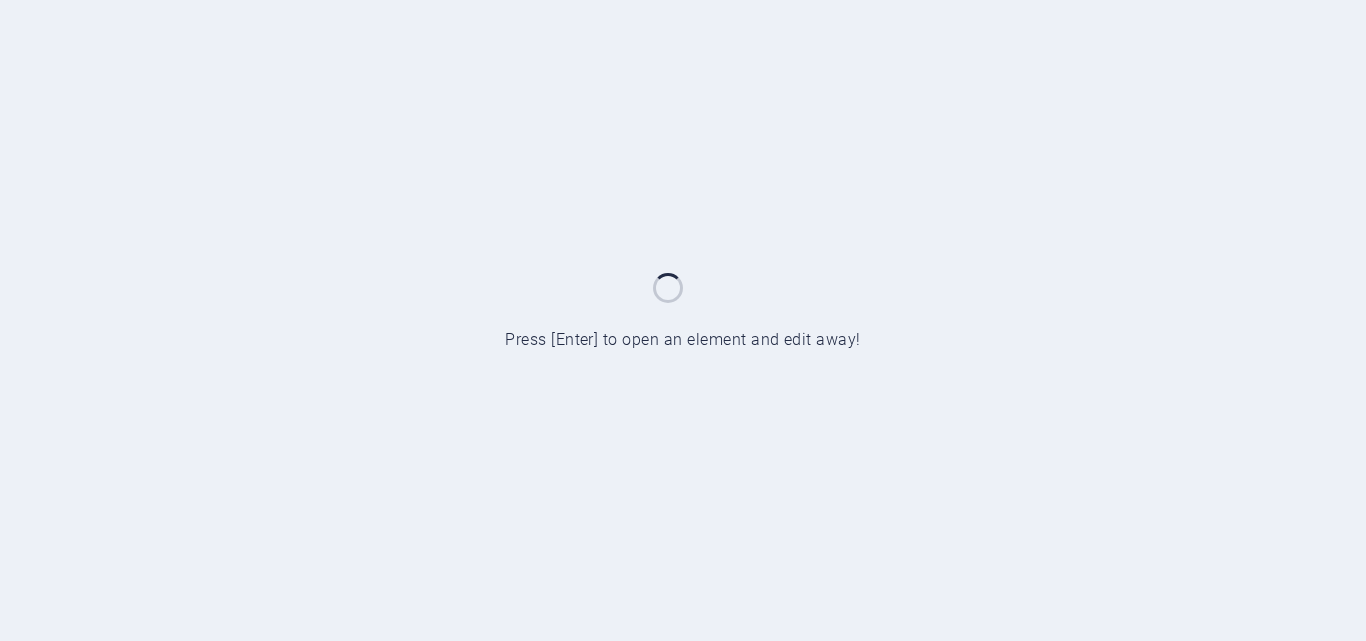 scroll, scrollTop: 0, scrollLeft: 0, axis: both 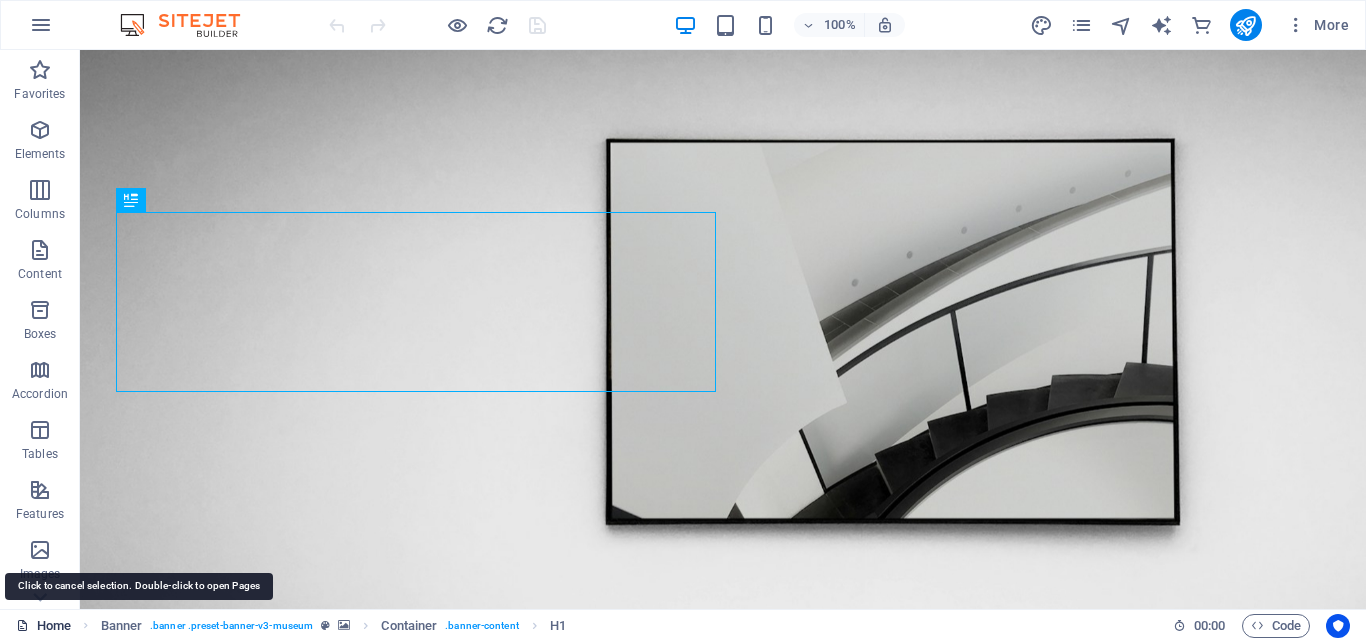 click on "Home" at bounding box center [43, 626] 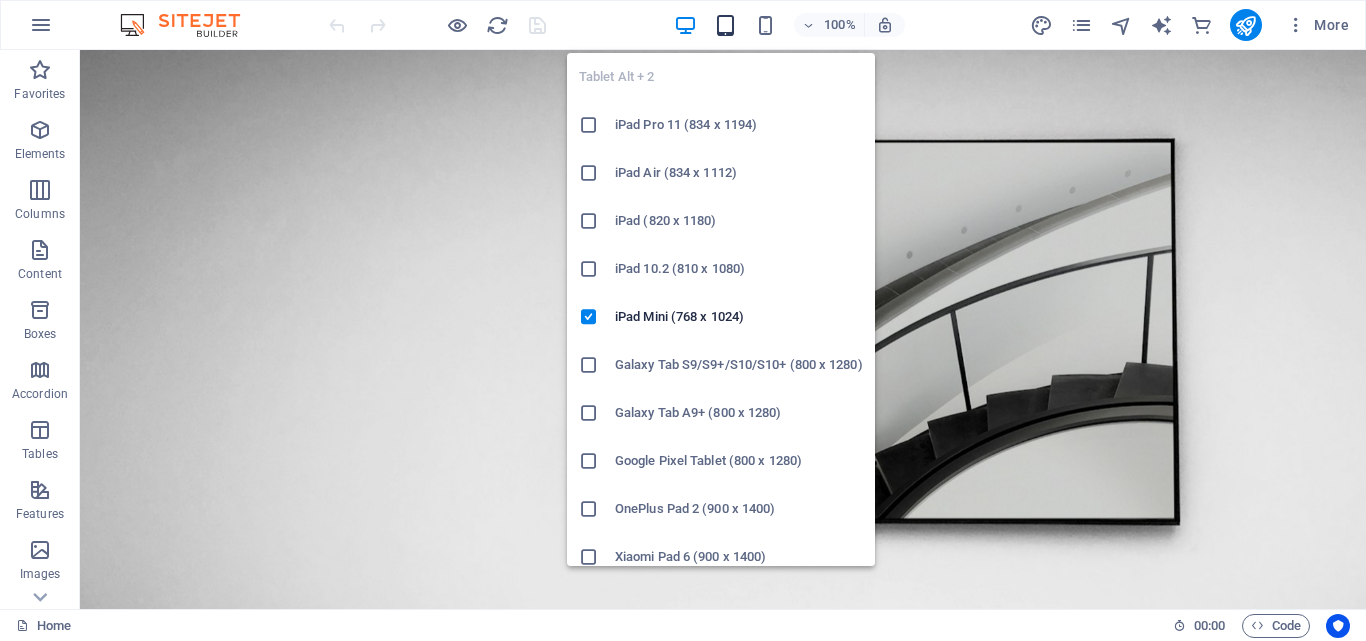 click at bounding box center (725, 25) 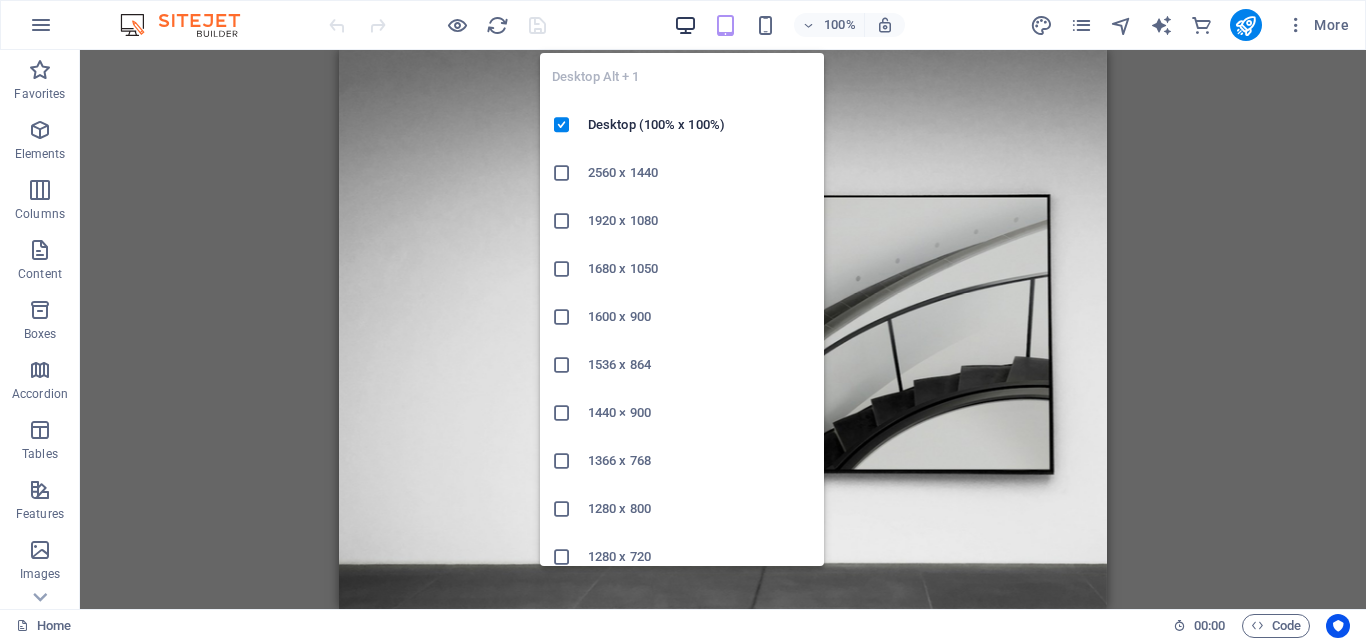 click at bounding box center [685, 25] 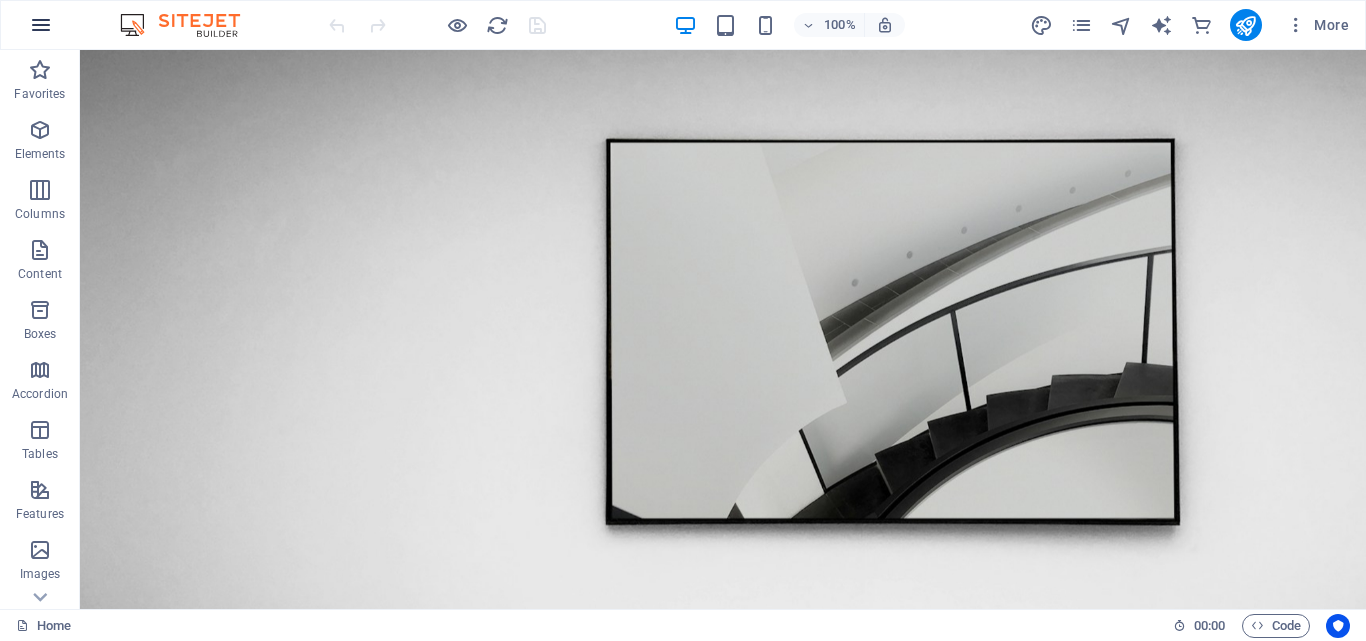 click at bounding box center [41, 25] 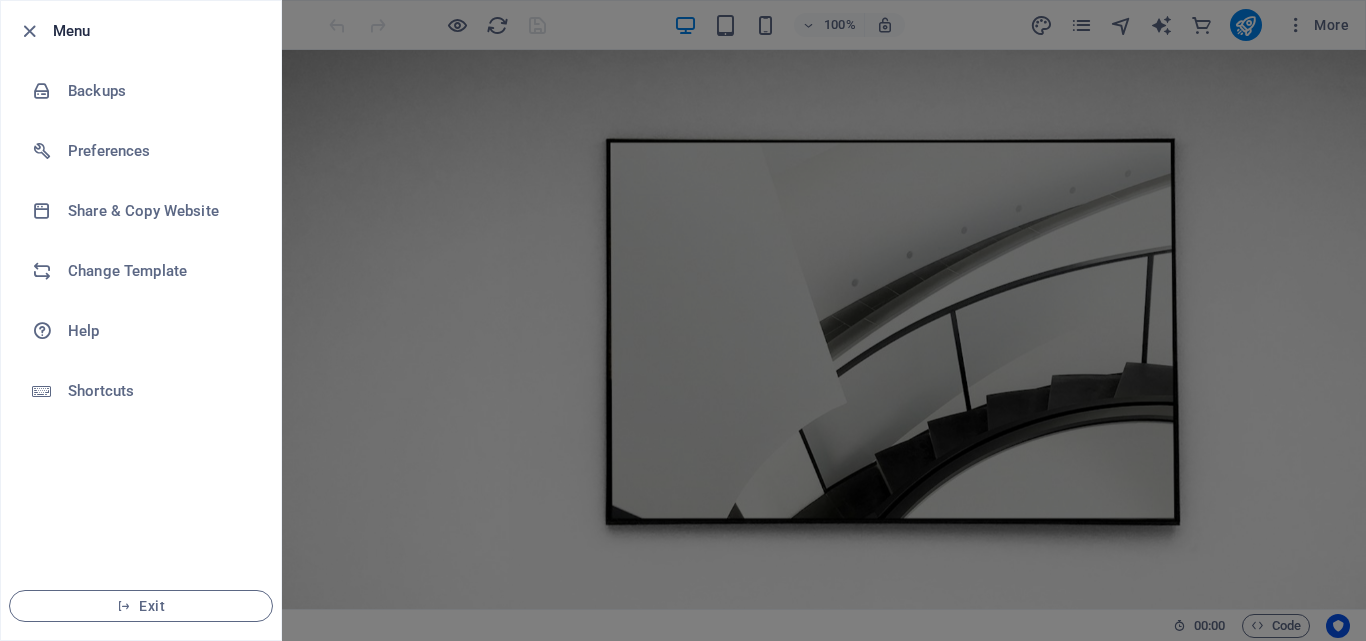 click at bounding box center [683, 320] 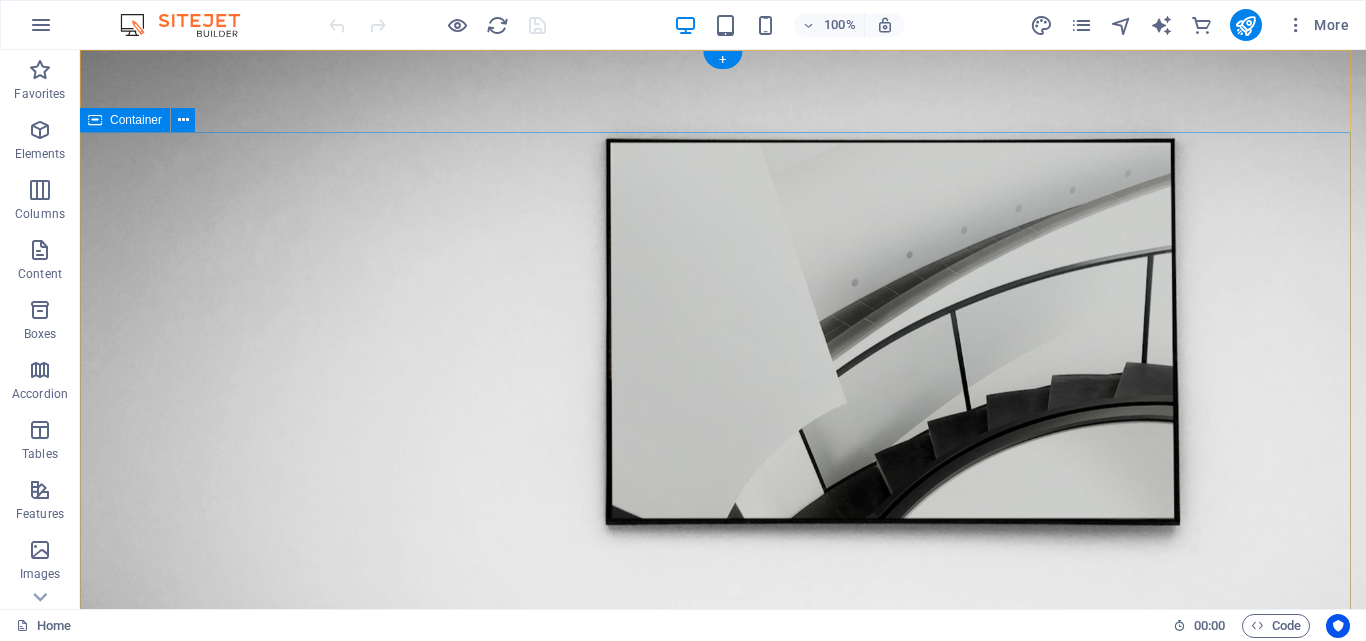 click on "The best art exhibitions Lorem ipsum dolor sit amet, consectetur adipiscing elit, sed do eiusmod tempor incididunt ut labore Lorem ipsum dolor sit amet, consectetur adipiscing elit, sed do eiusmod tempor incididunt ut labore Explore" at bounding box center [723, 990] 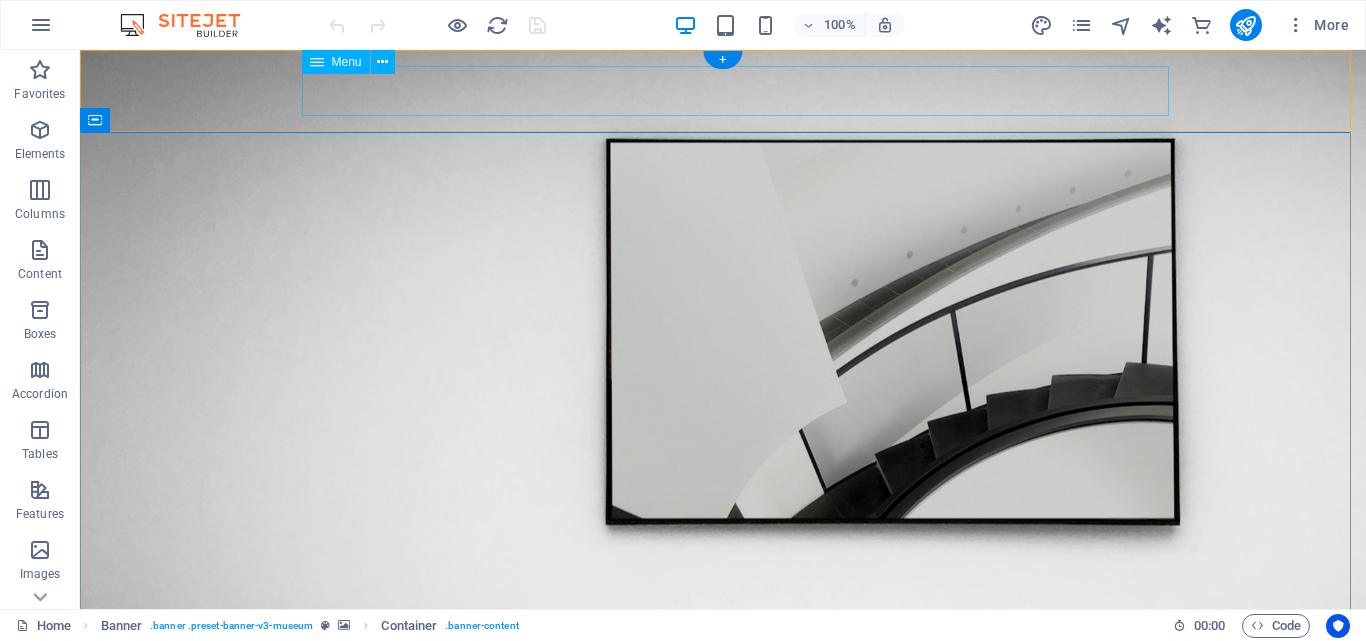 click on "About Us Exhibitions Events Contact" at bounding box center [723, 698] 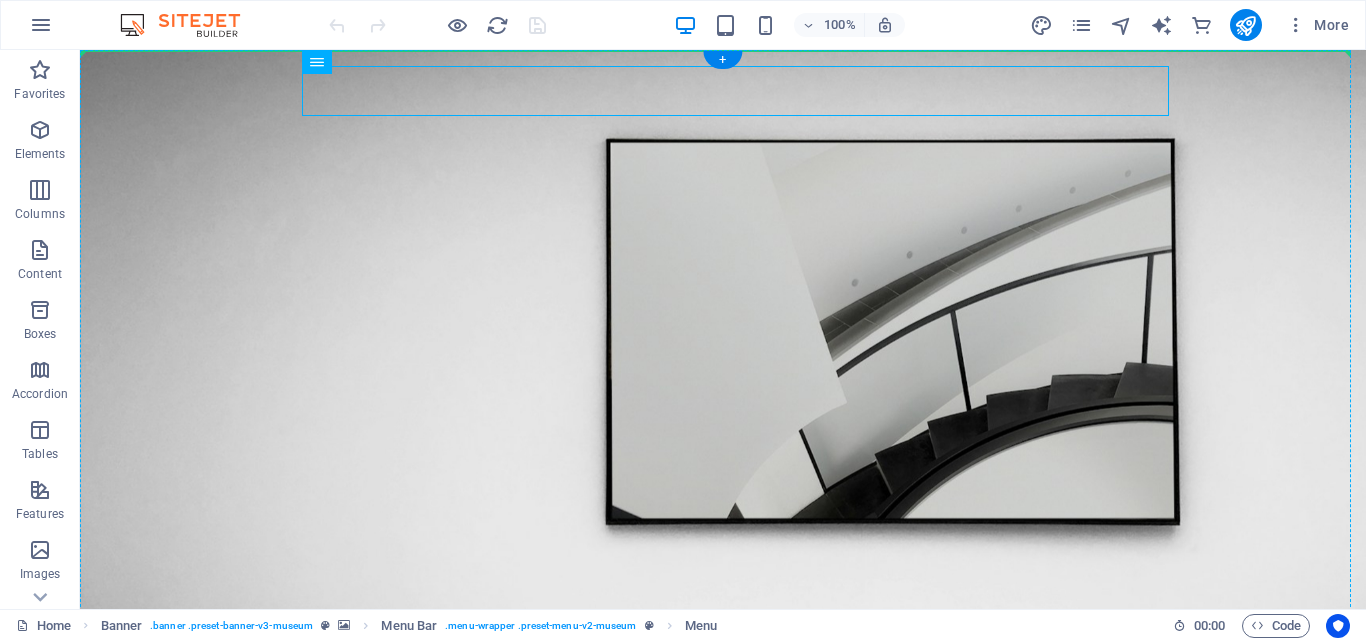 drag, startPoint x: 408, startPoint y: 98, endPoint x: 403, endPoint y: 163, distance: 65.192024 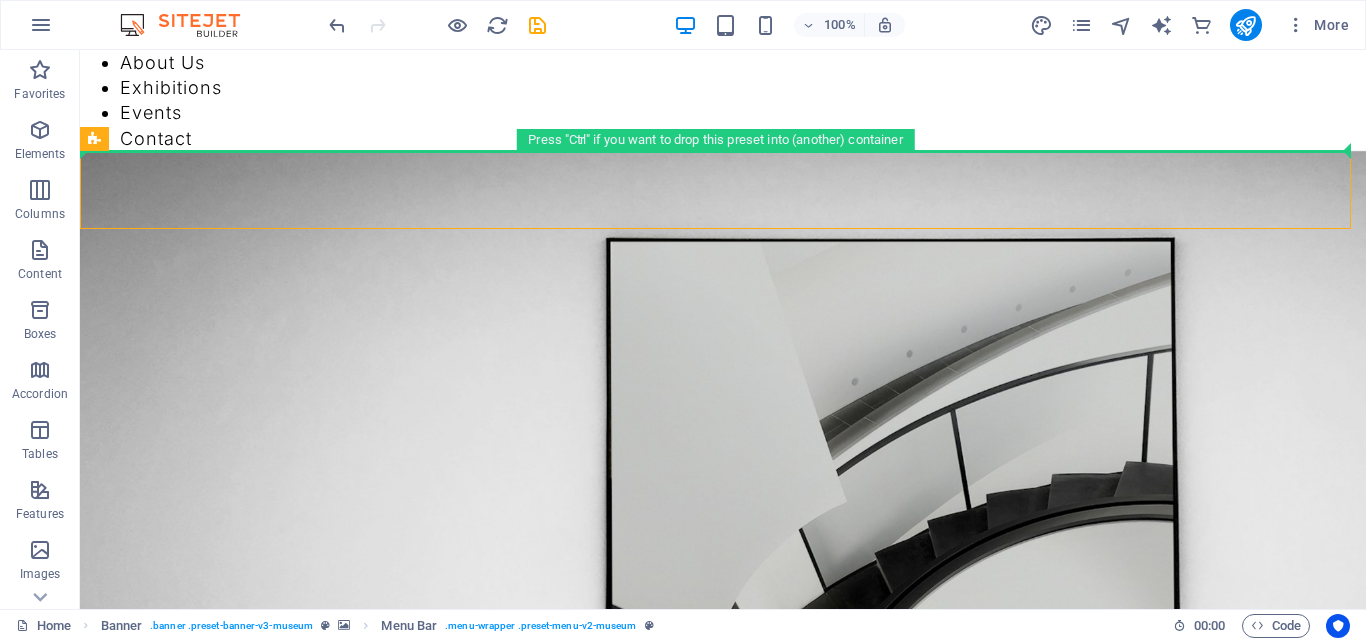 drag, startPoint x: 406, startPoint y: 196, endPoint x: 396, endPoint y: 135, distance: 61.81424 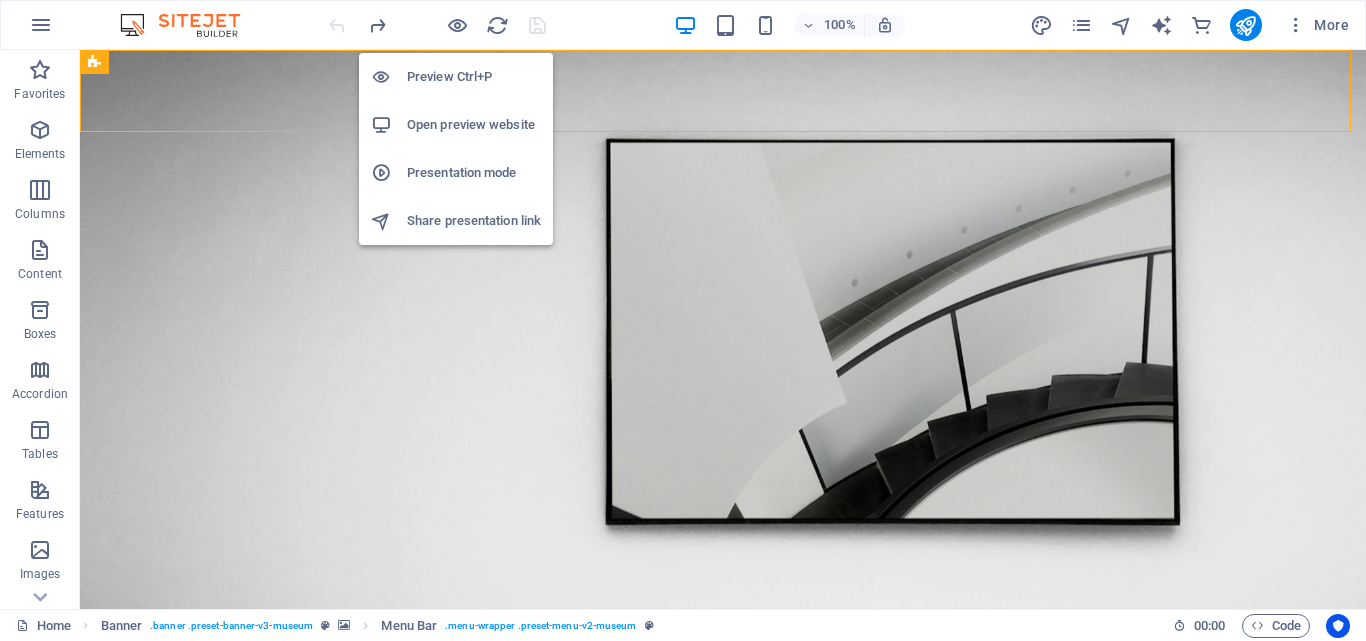 click on "Preview Ctrl+P" at bounding box center (474, 77) 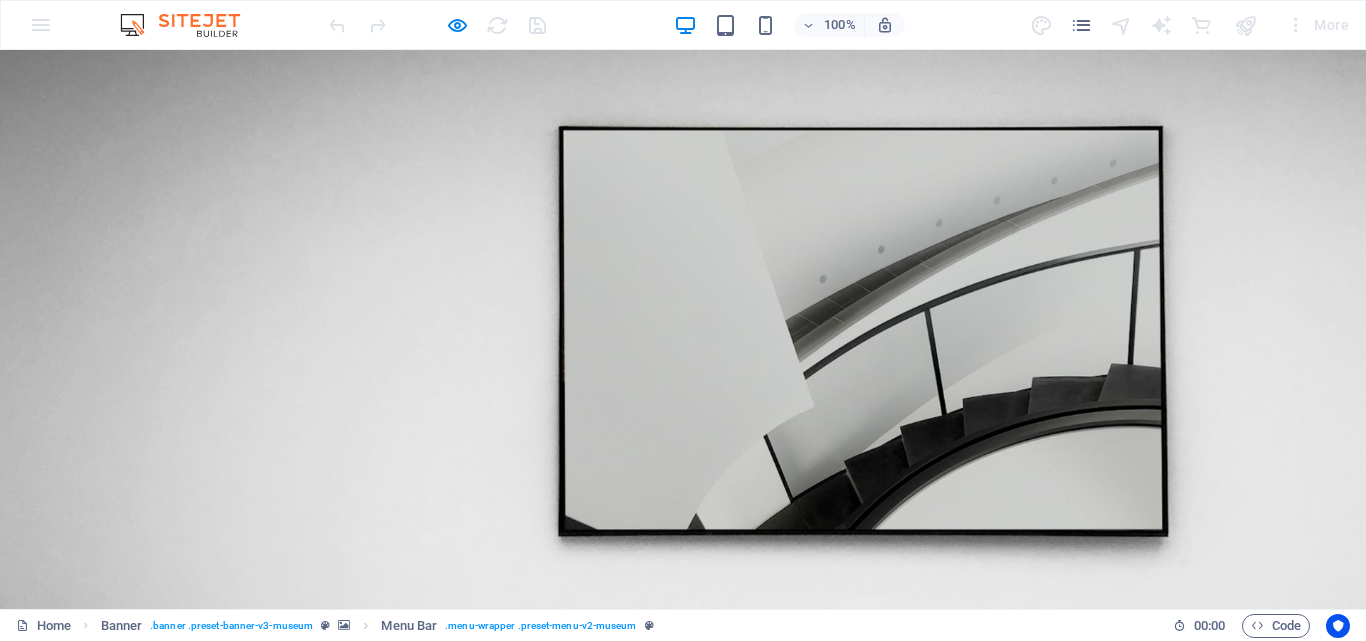 click at bounding box center [683, 967] 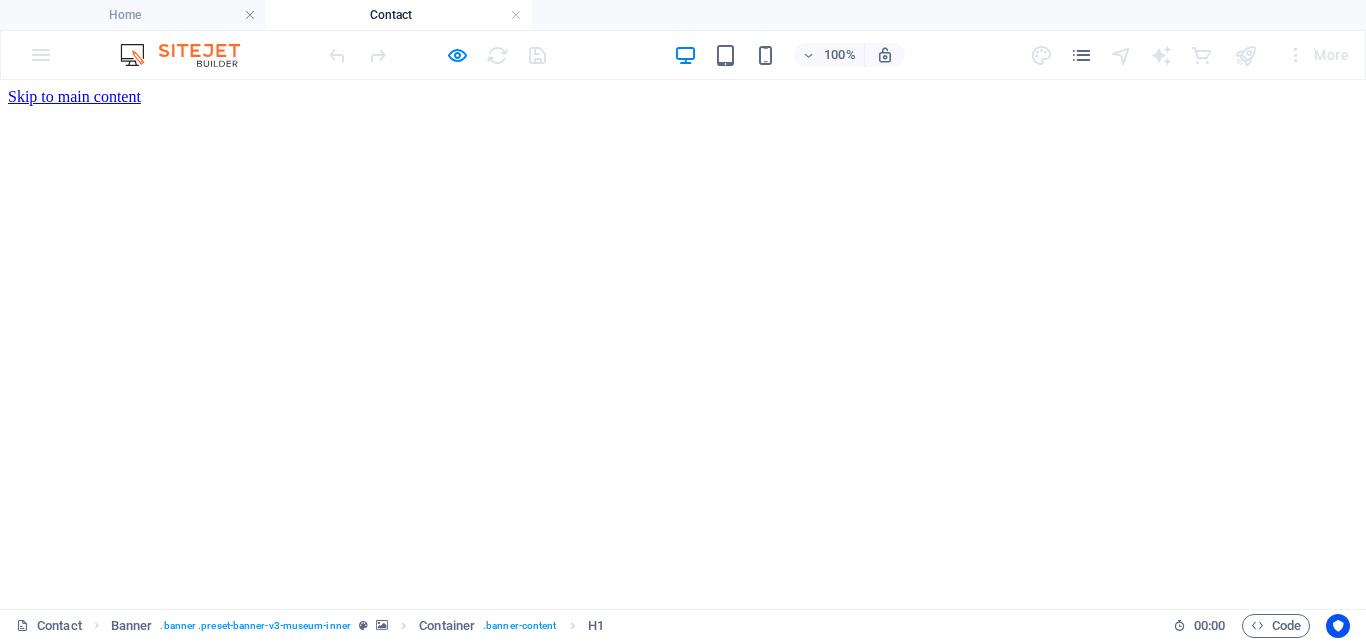 scroll, scrollTop: 0, scrollLeft: 0, axis: both 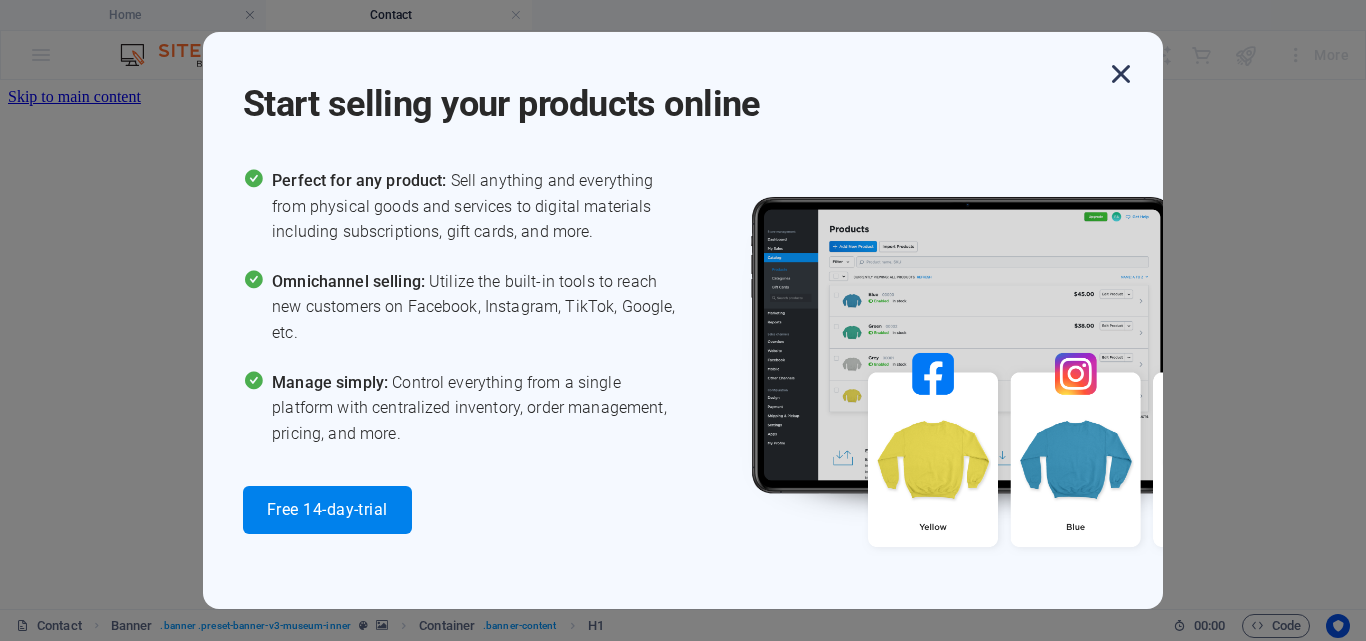click at bounding box center [1121, 74] 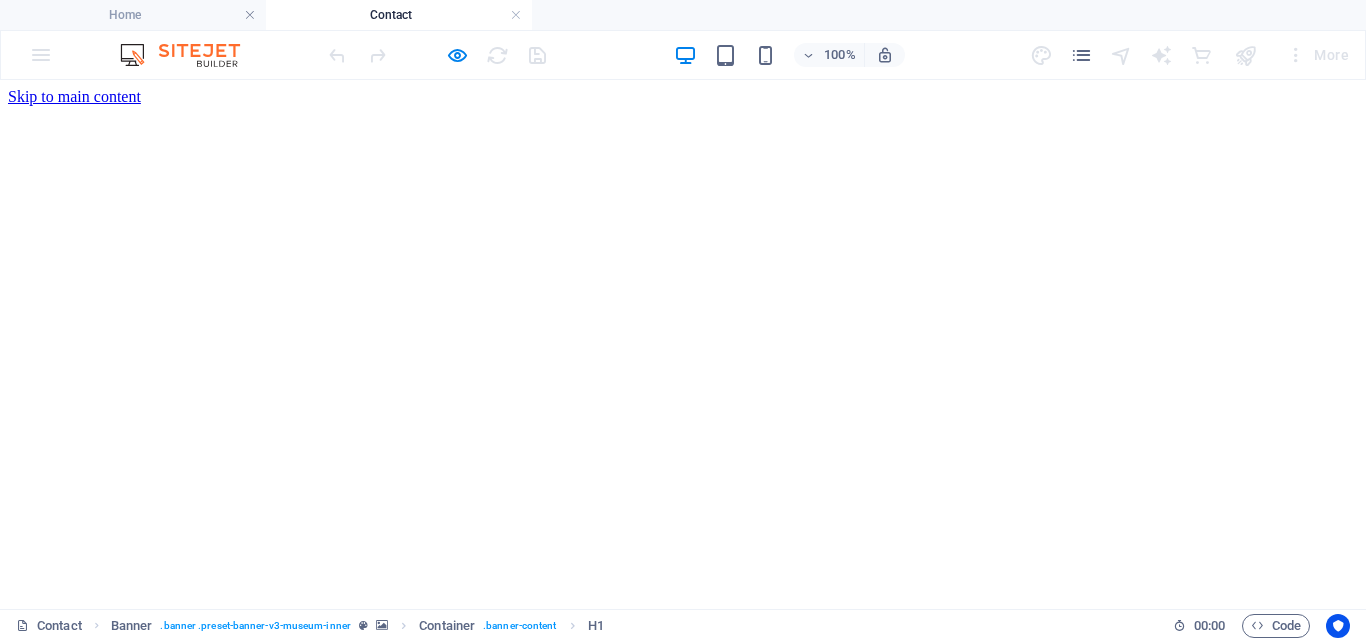 click on "About Us Exhibitions Events Contact" at bounding box center [683, 743] 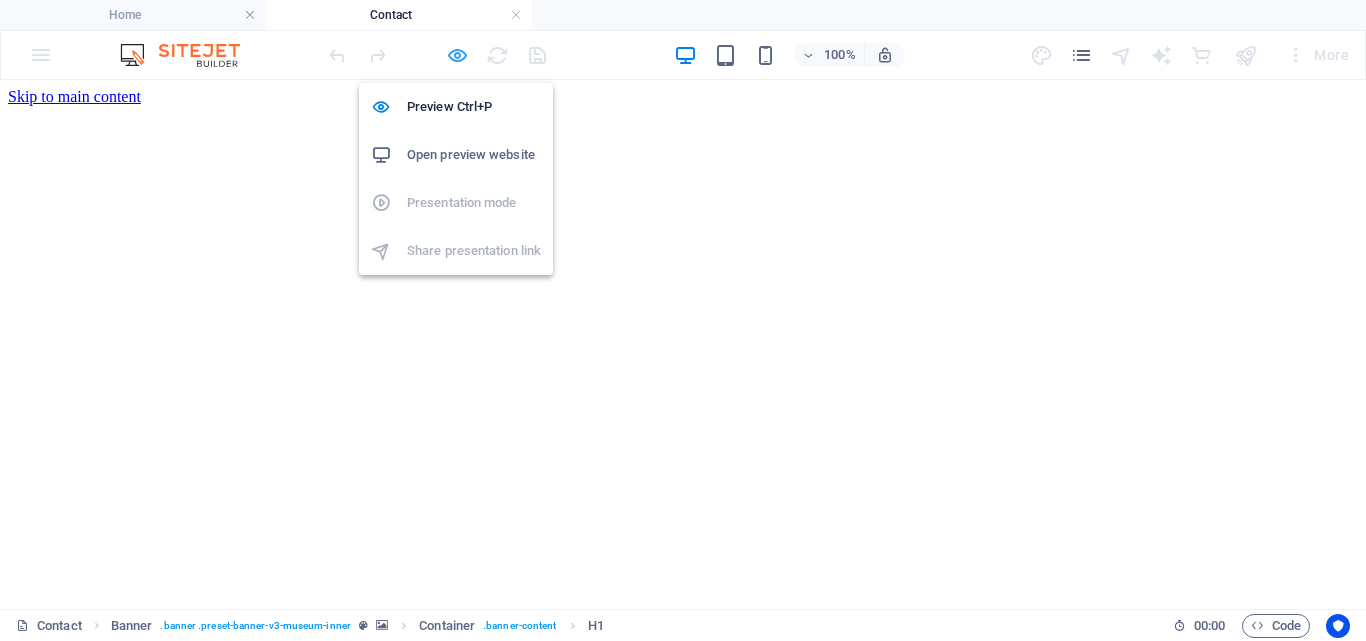 click at bounding box center (457, 55) 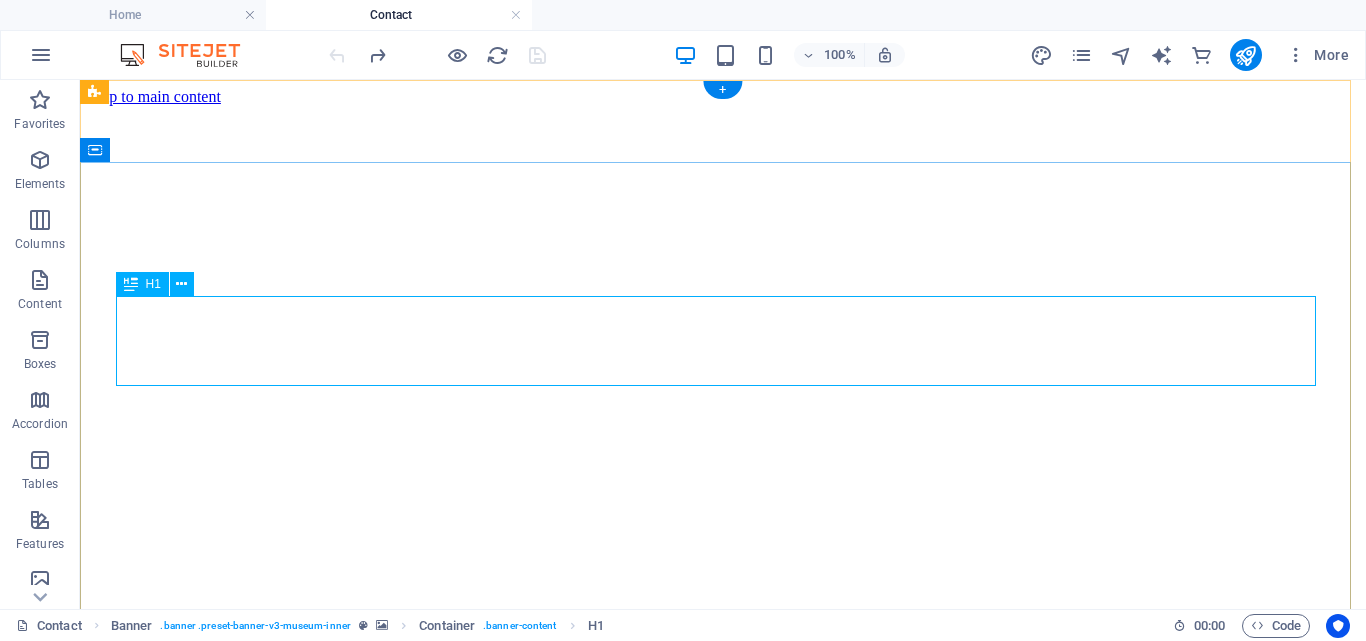 click on "Contact Us" at bounding box center [723, 987] 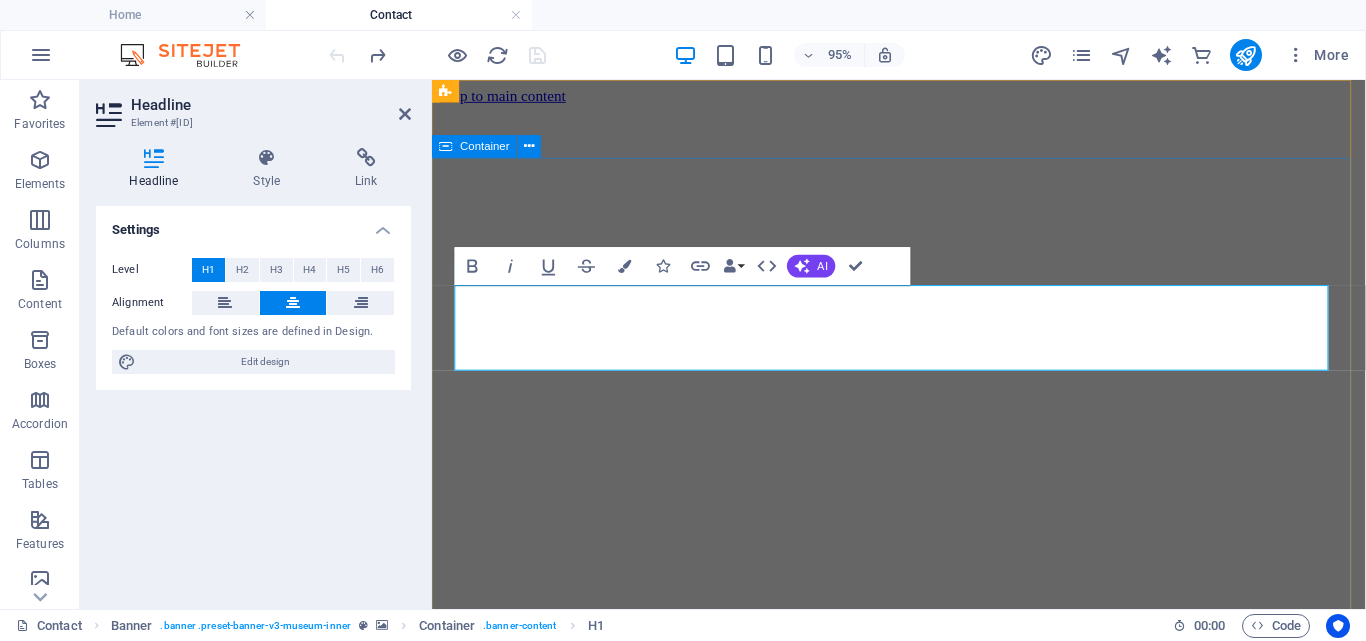 click on "Contact Us [TIME] | [PHONE]" at bounding box center (923, 997) 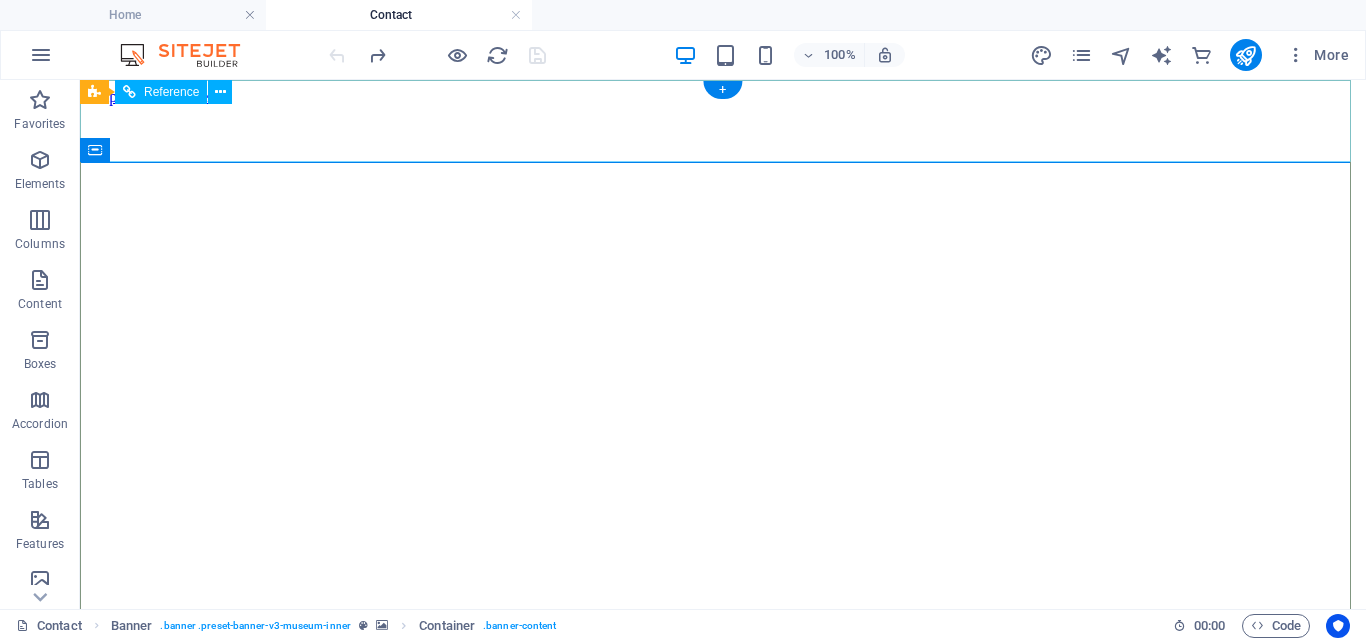 click on "About Us Exhibitions Events Contact" at bounding box center (723, 743) 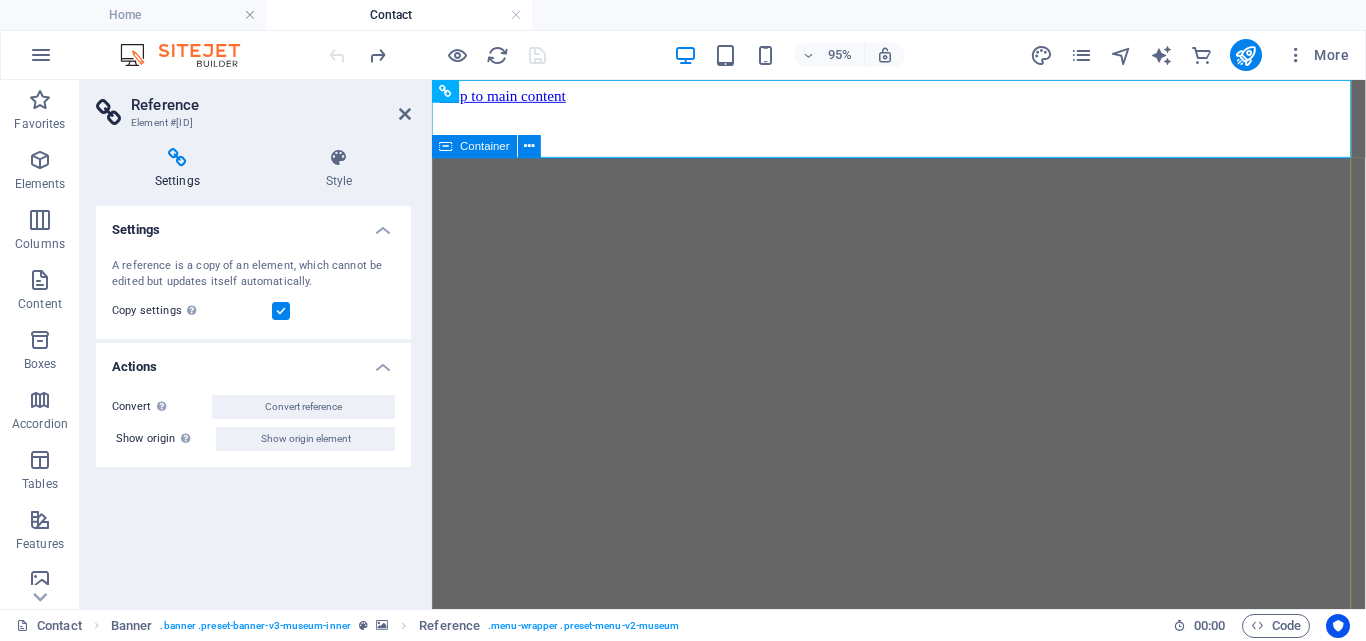 click on "Contact Us [TIME] | [PHONE]" at bounding box center (923, 997) 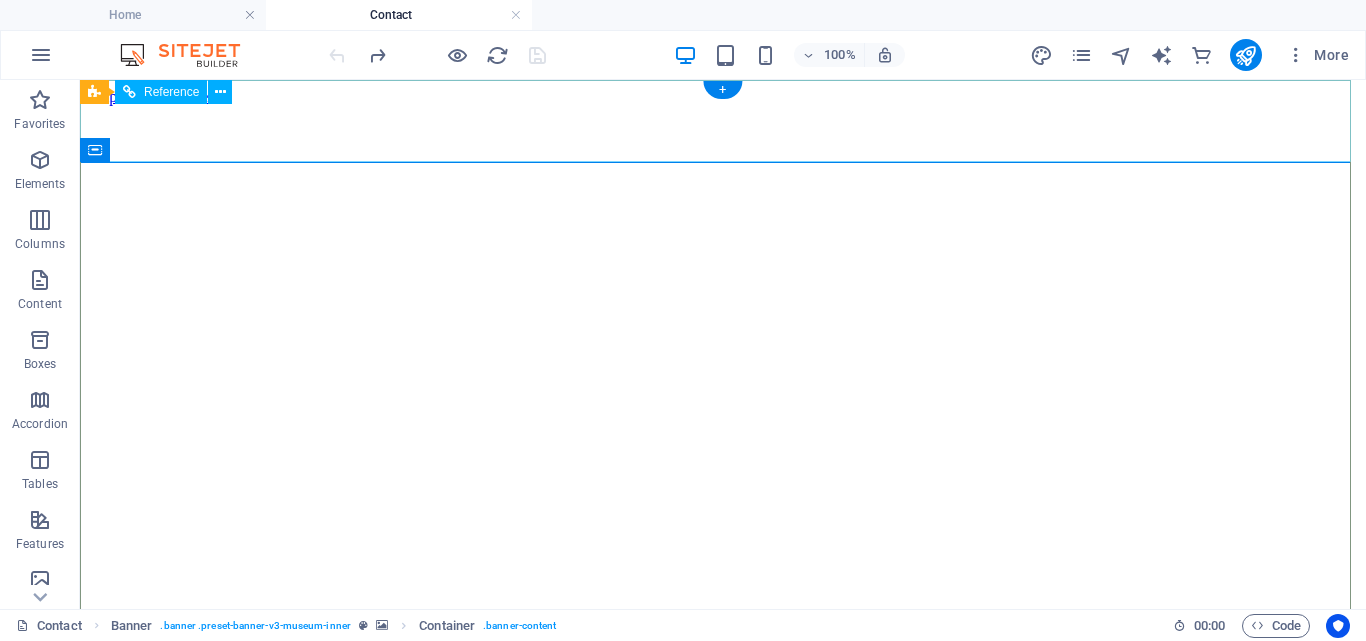 click on "About Us Exhibitions Events Contact" at bounding box center (723, 743) 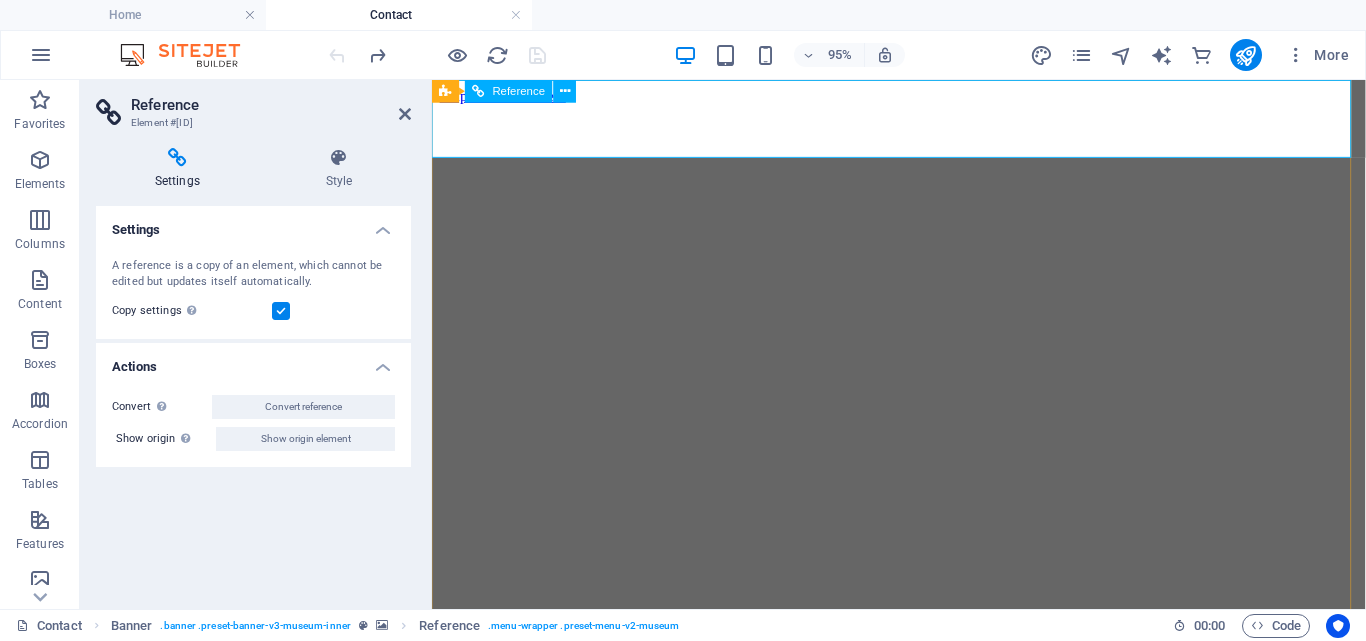 click on "About Us Exhibitions Events Contact" at bounding box center (923, 743) 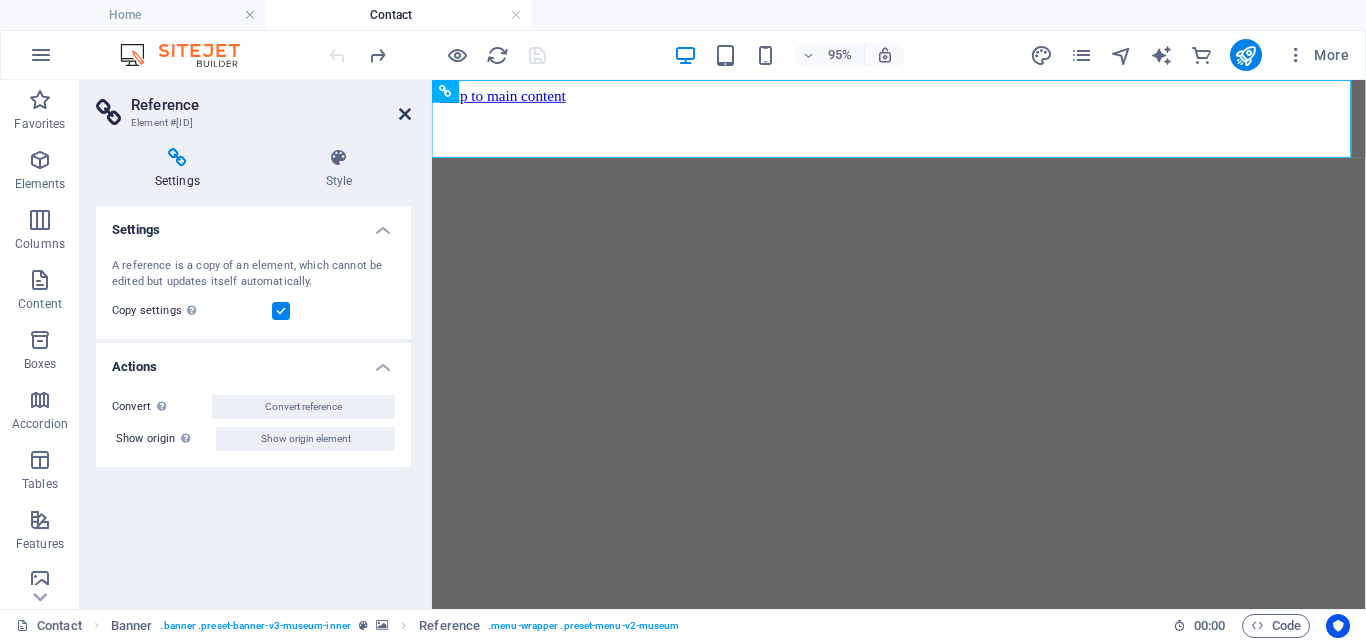 click at bounding box center [405, 114] 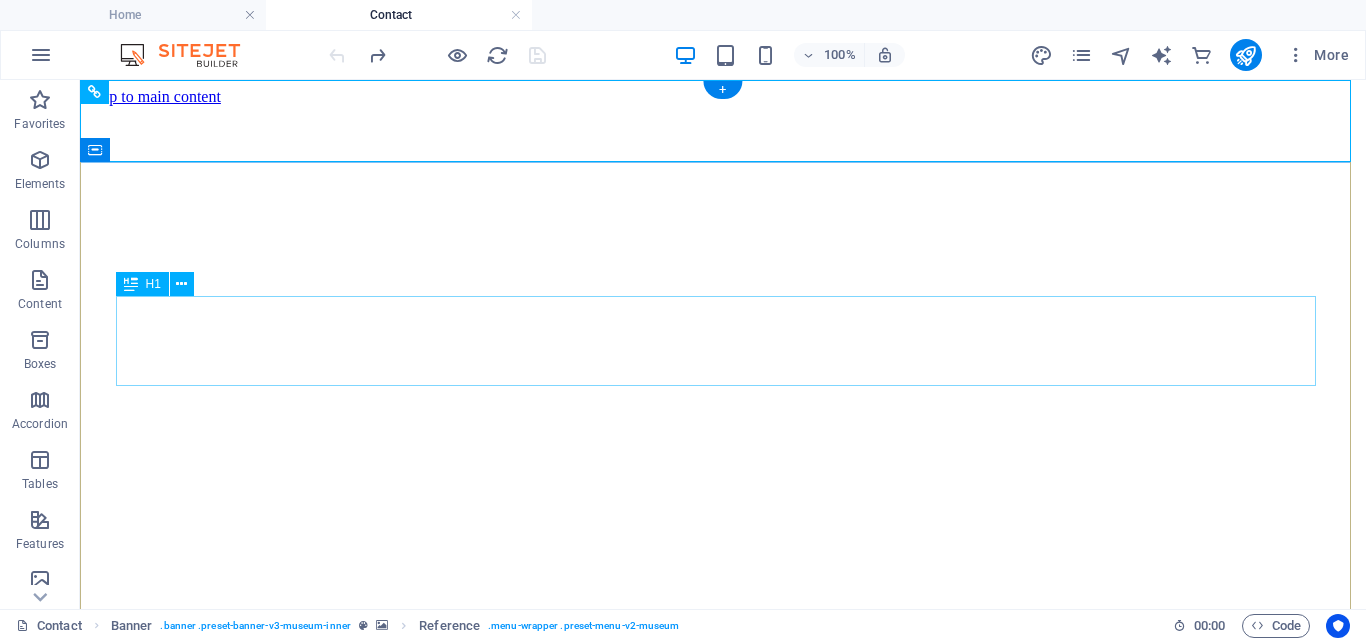 click on "Contact Us" at bounding box center (723, 987) 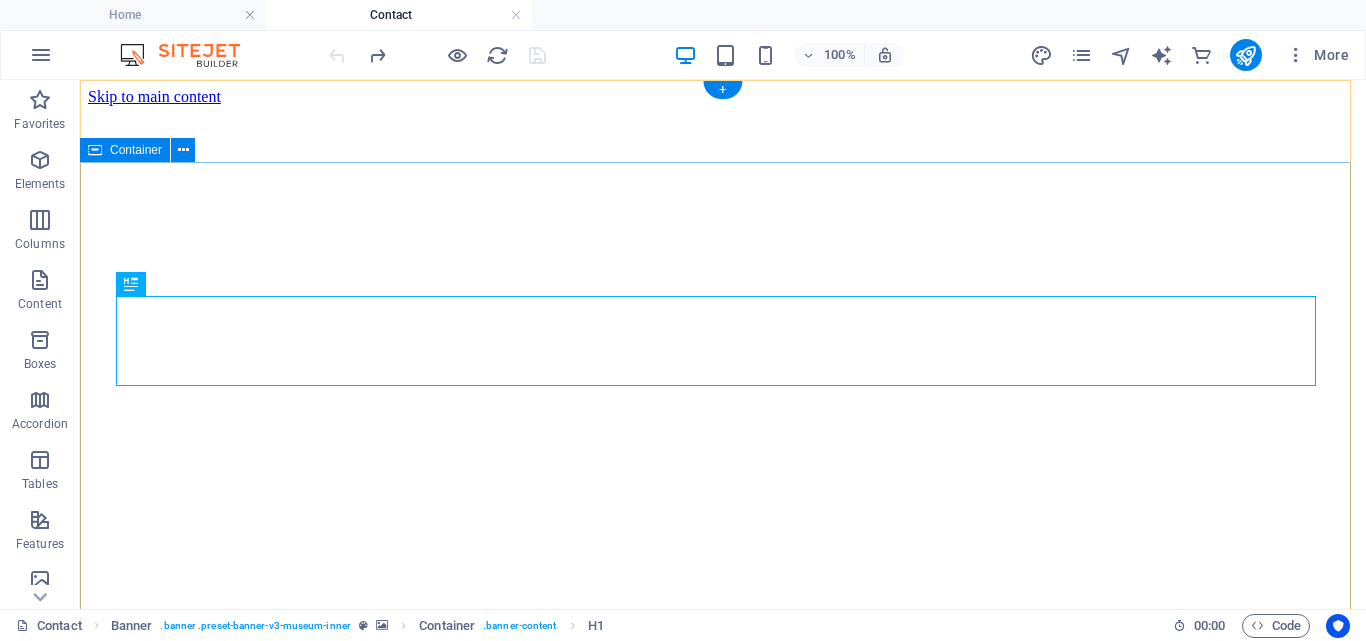 click on "Contact Us [TIME] | [PHONE]" at bounding box center (723, 997) 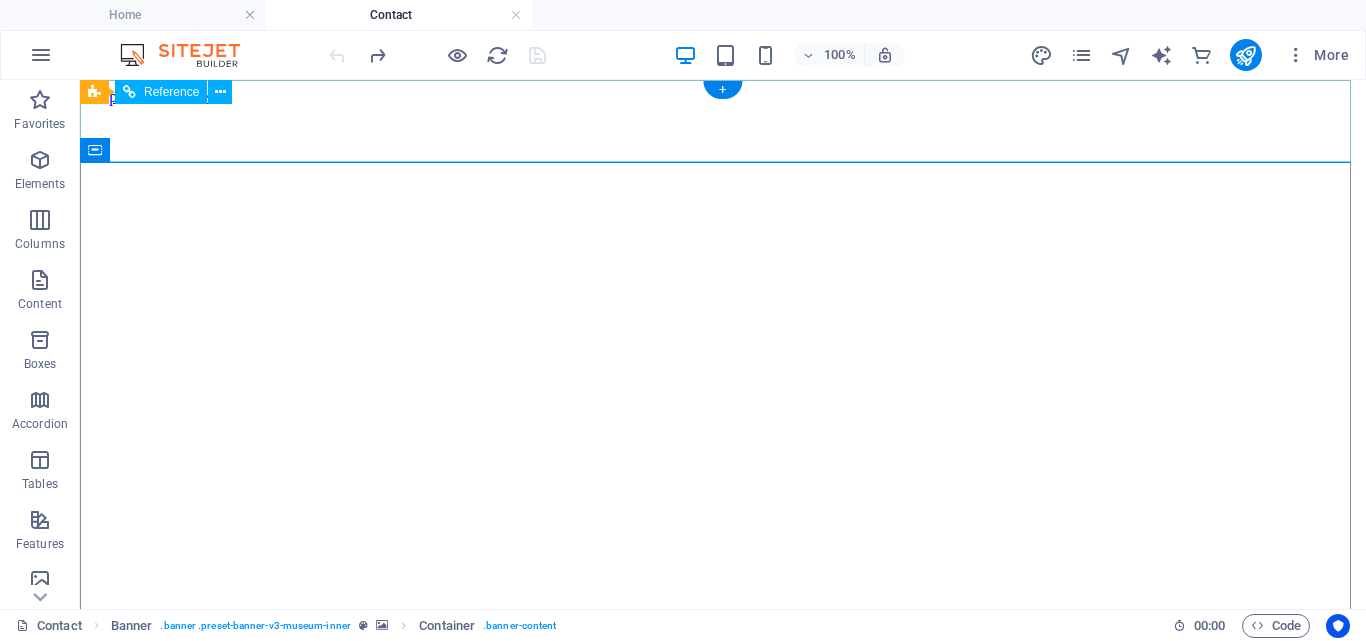 click at bounding box center [723, 678] 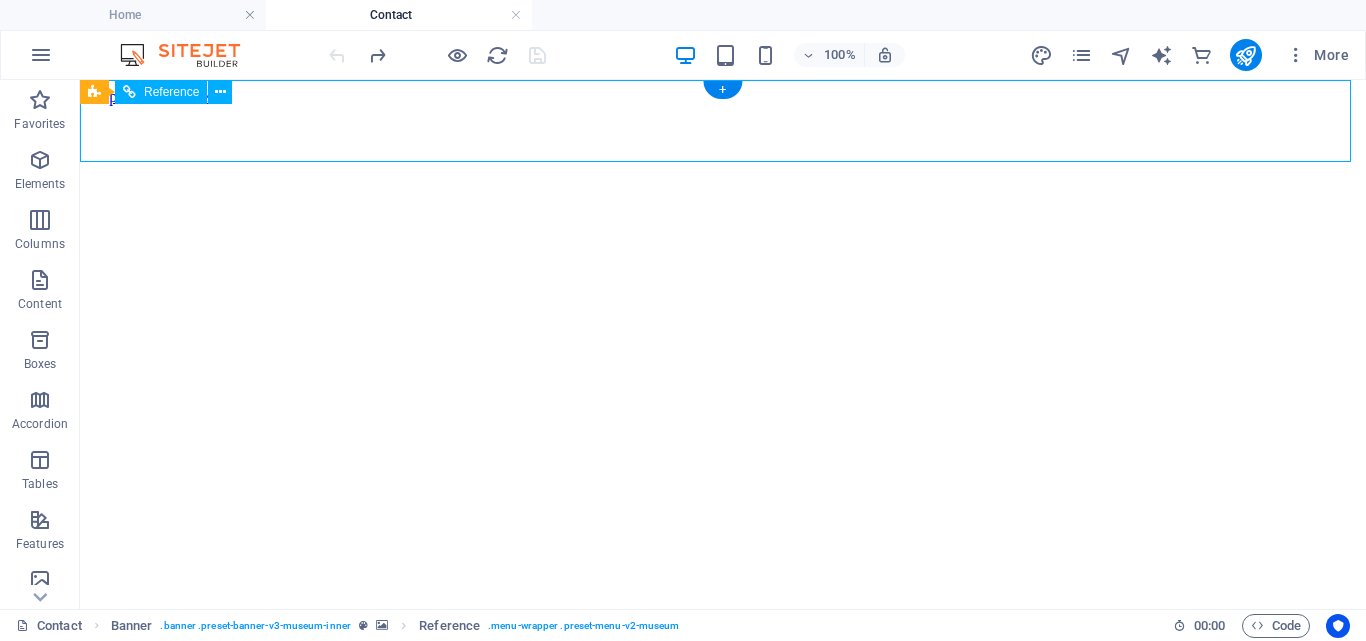 click at bounding box center (723, 678) 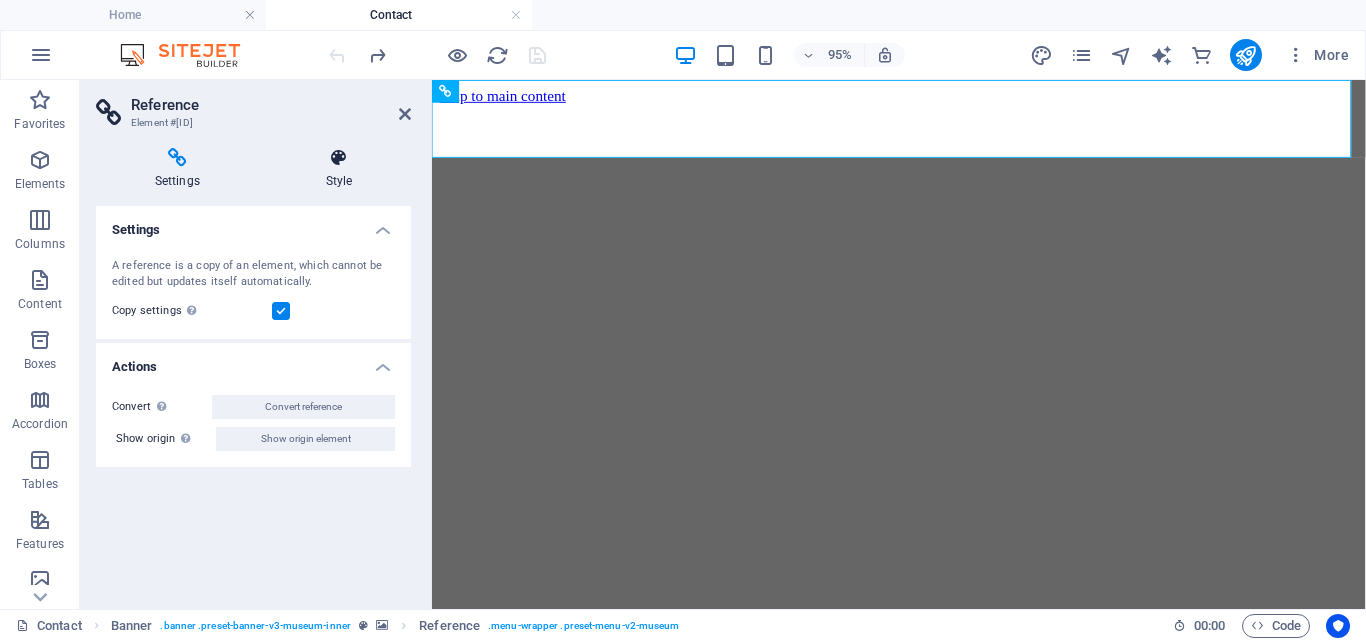 click on "Style" at bounding box center [339, 169] 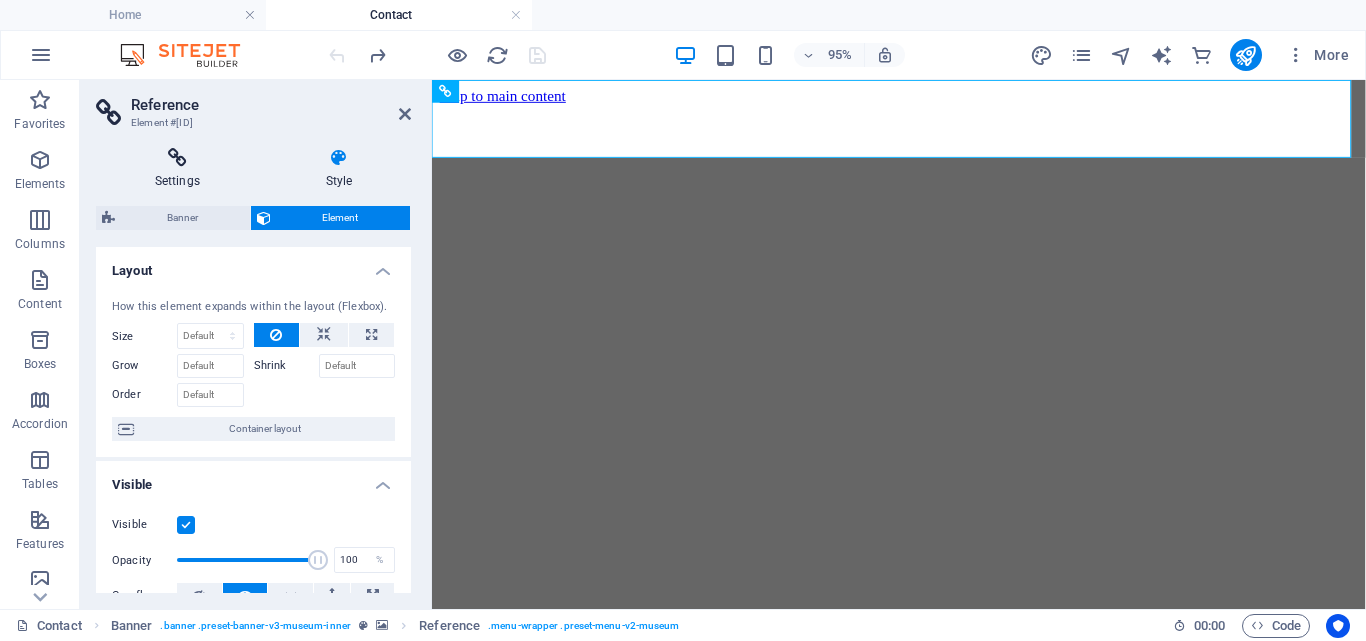 click on "Settings" at bounding box center [181, 169] 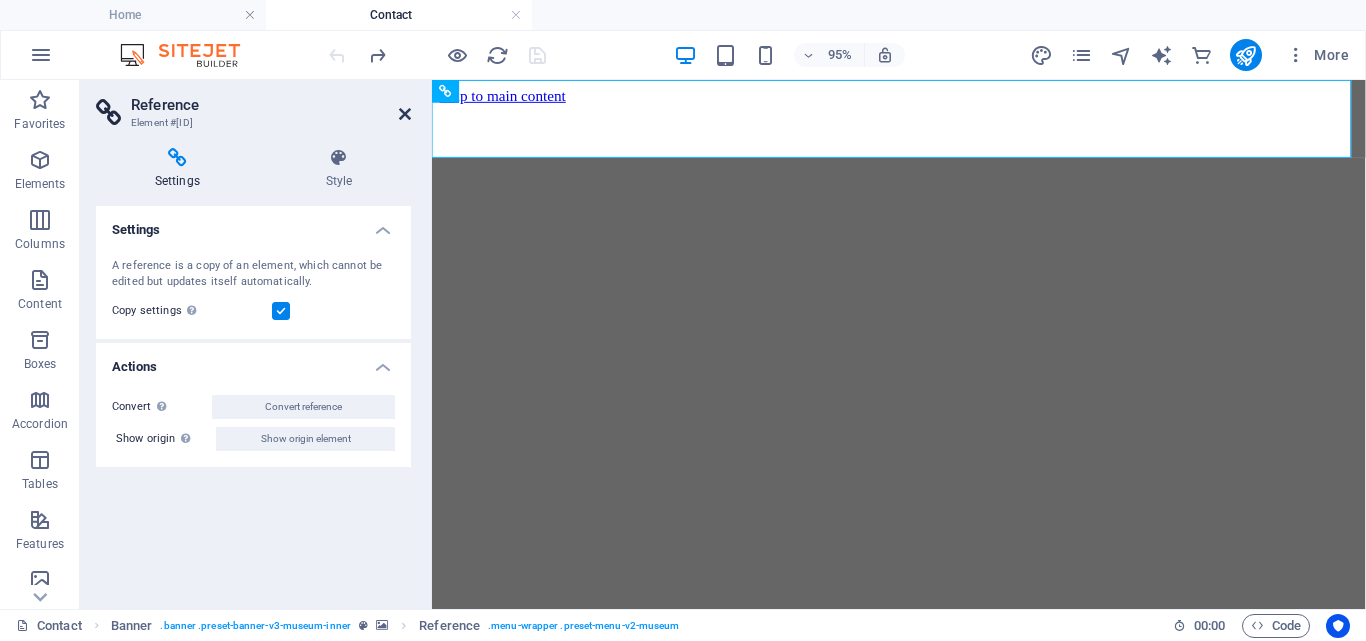 click at bounding box center (405, 114) 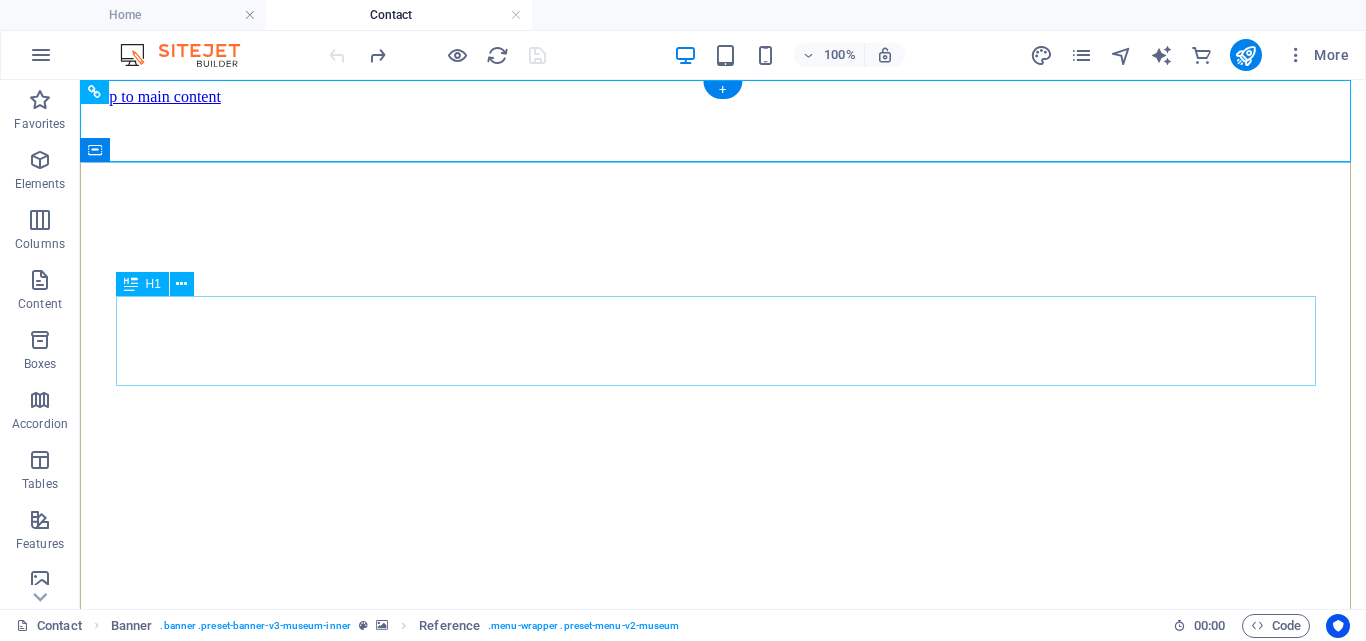 click on "Contact Us" at bounding box center (723, 987) 